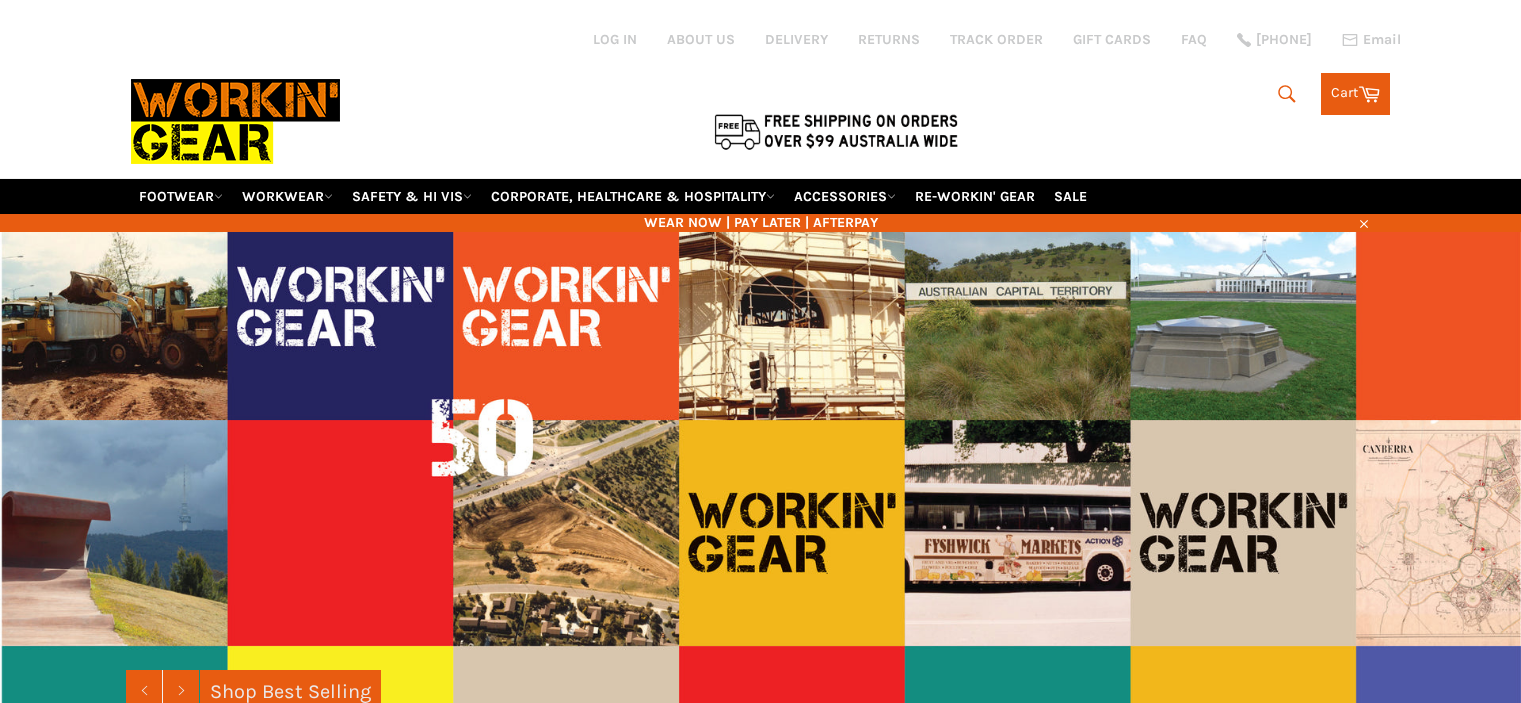 scroll, scrollTop: 0, scrollLeft: 0, axis: both 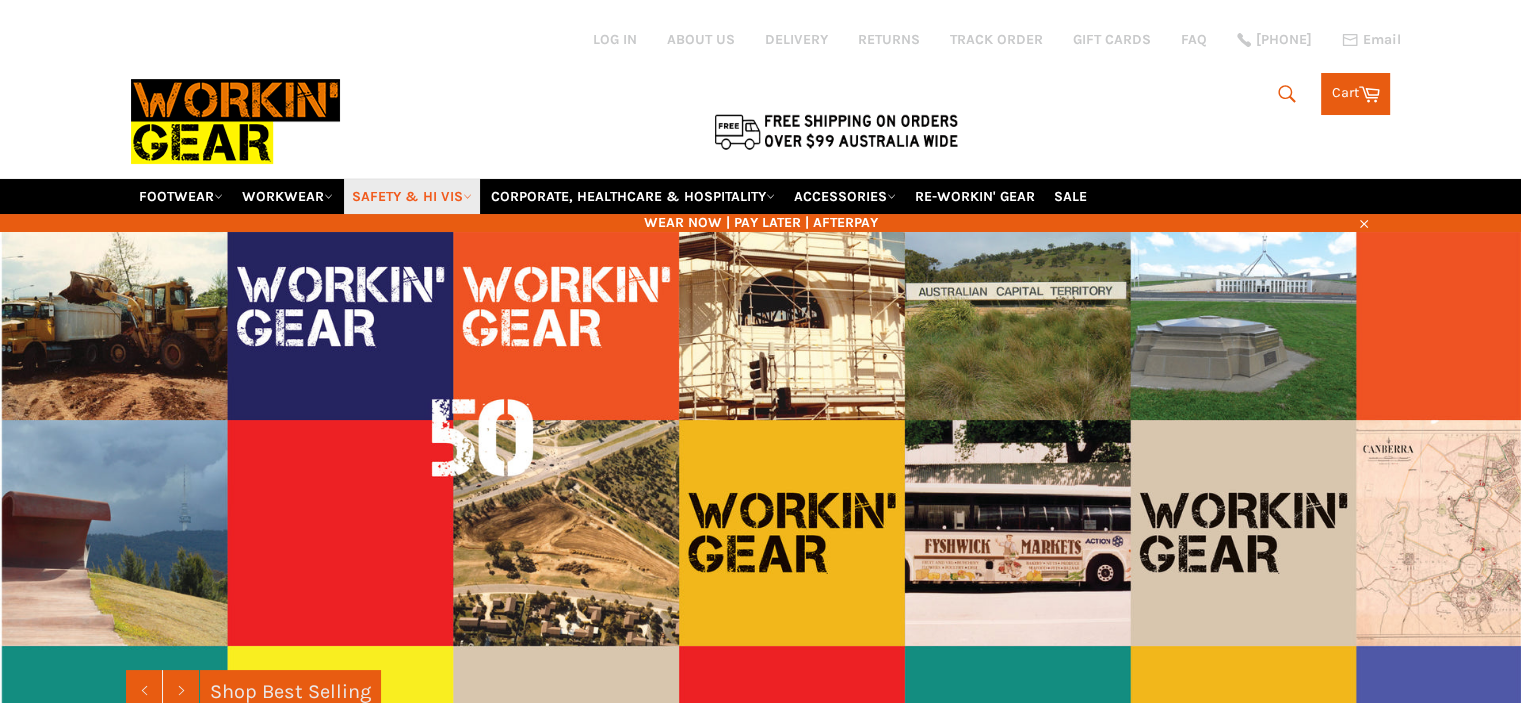 click on "SAFETY & HI VIS" at bounding box center [412, 196] 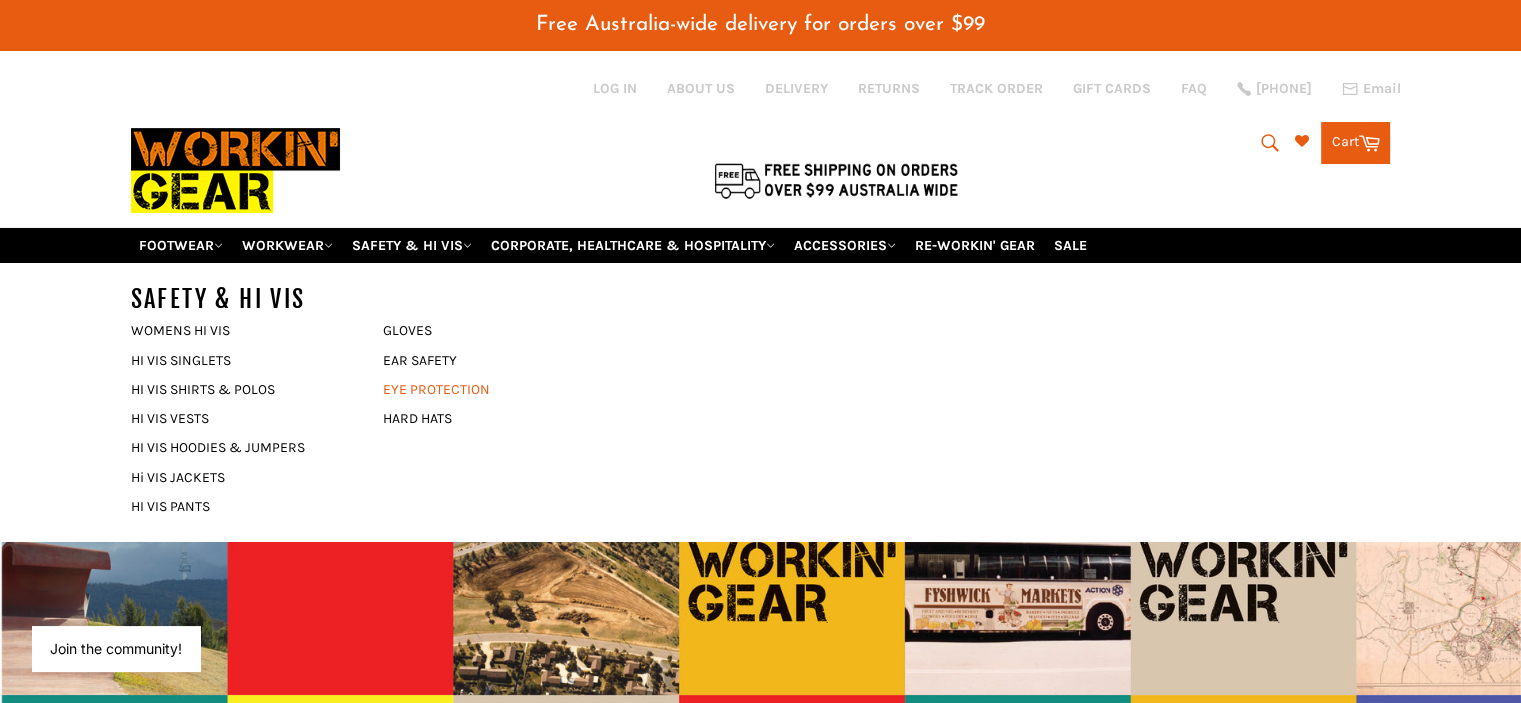 click on "EYE PROTECTION" at bounding box center [494, 389] 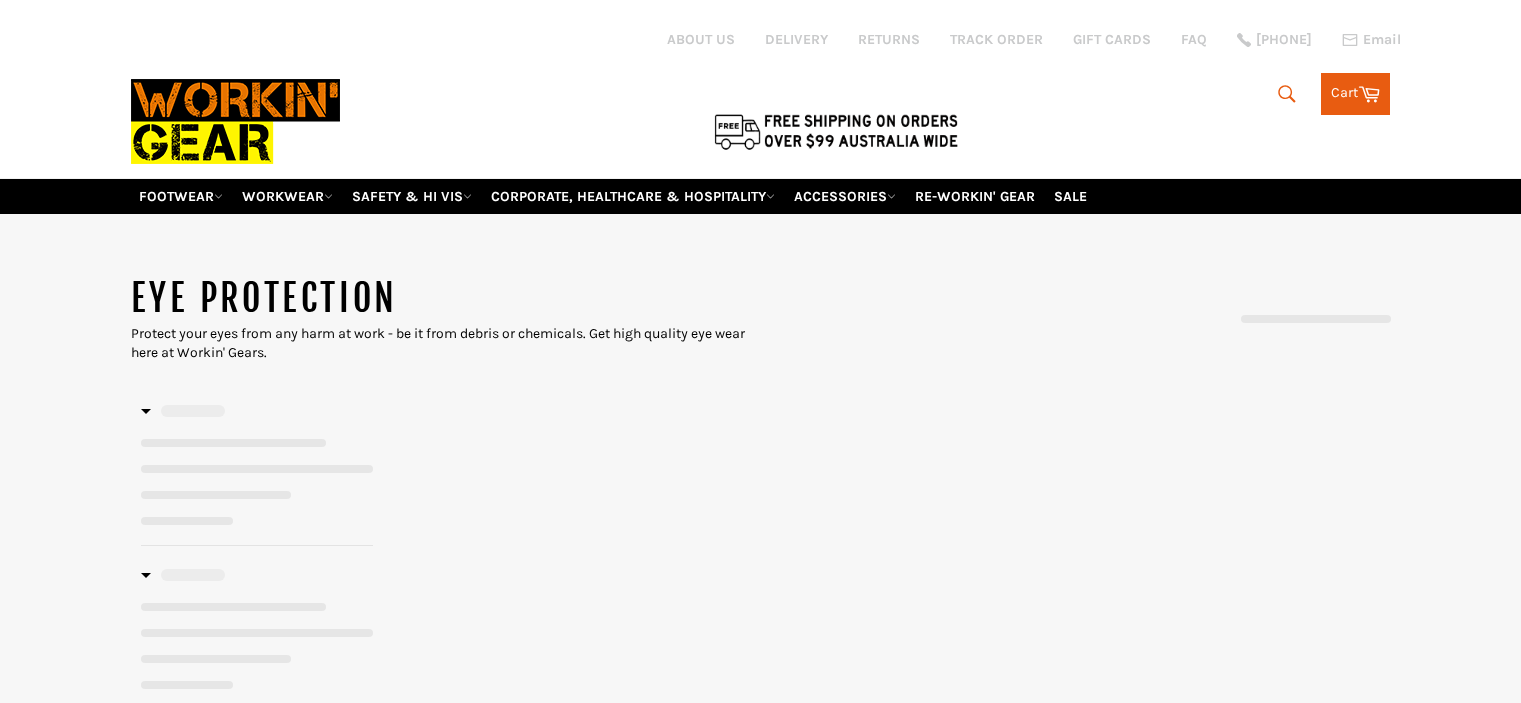 scroll, scrollTop: 0, scrollLeft: 0, axis: both 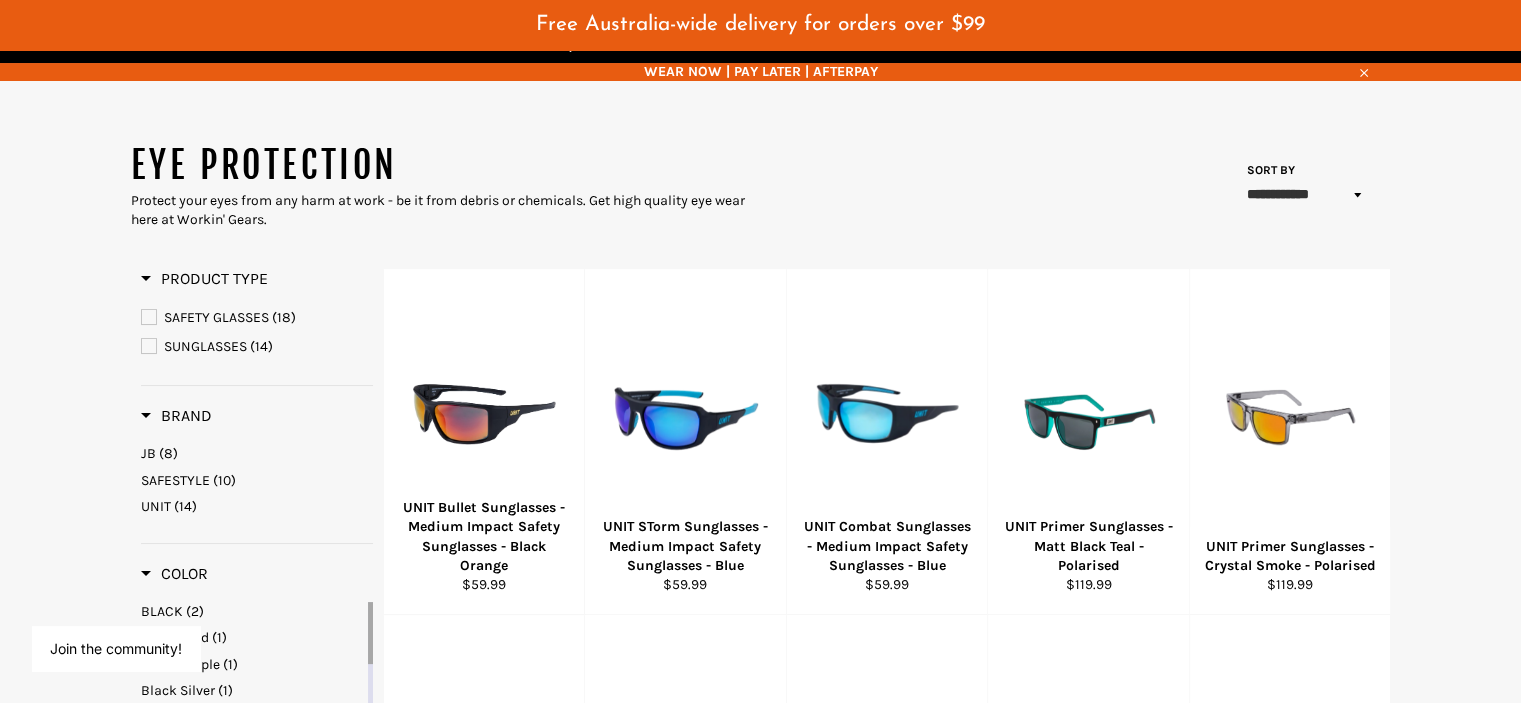 click at bounding box center (149, 317) 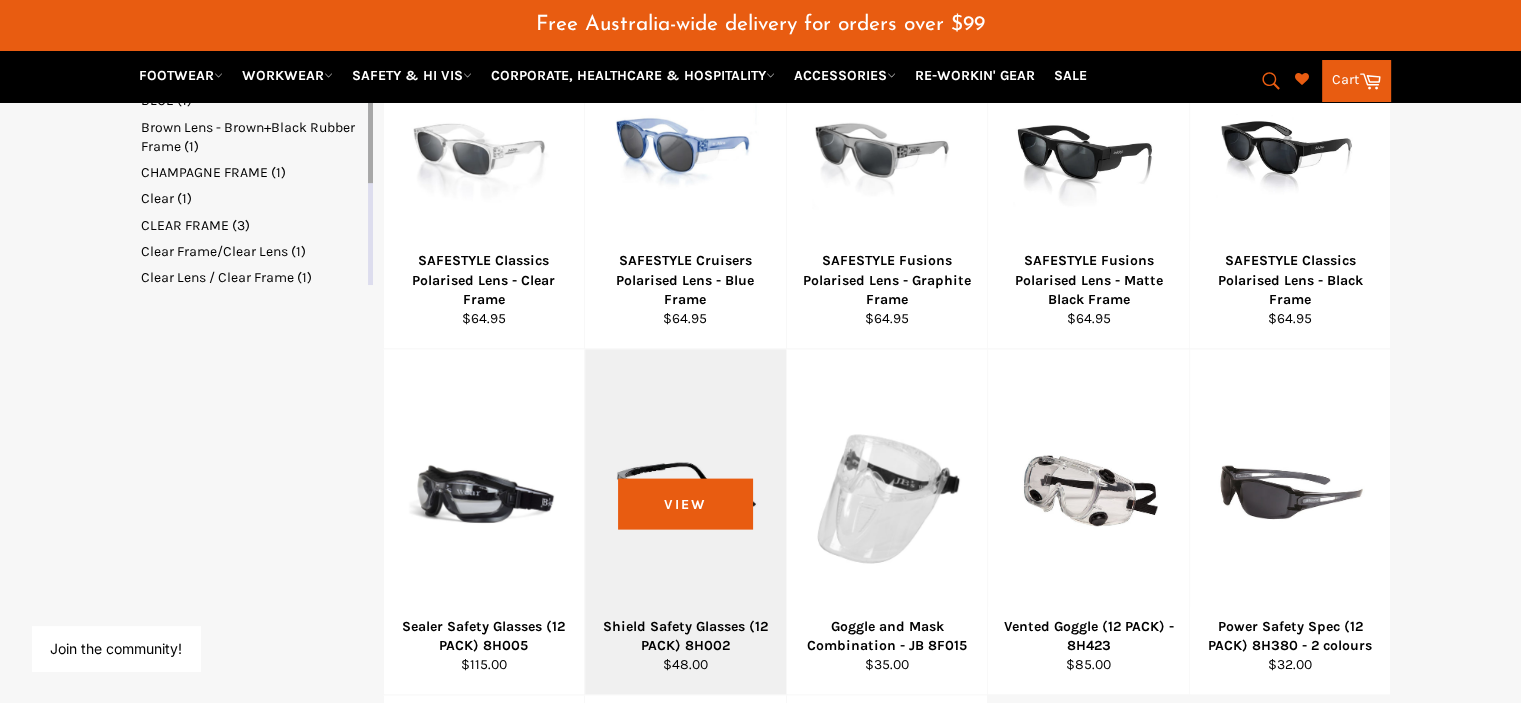 scroll, scrollTop: 800, scrollLeft: 0, axis: vertical 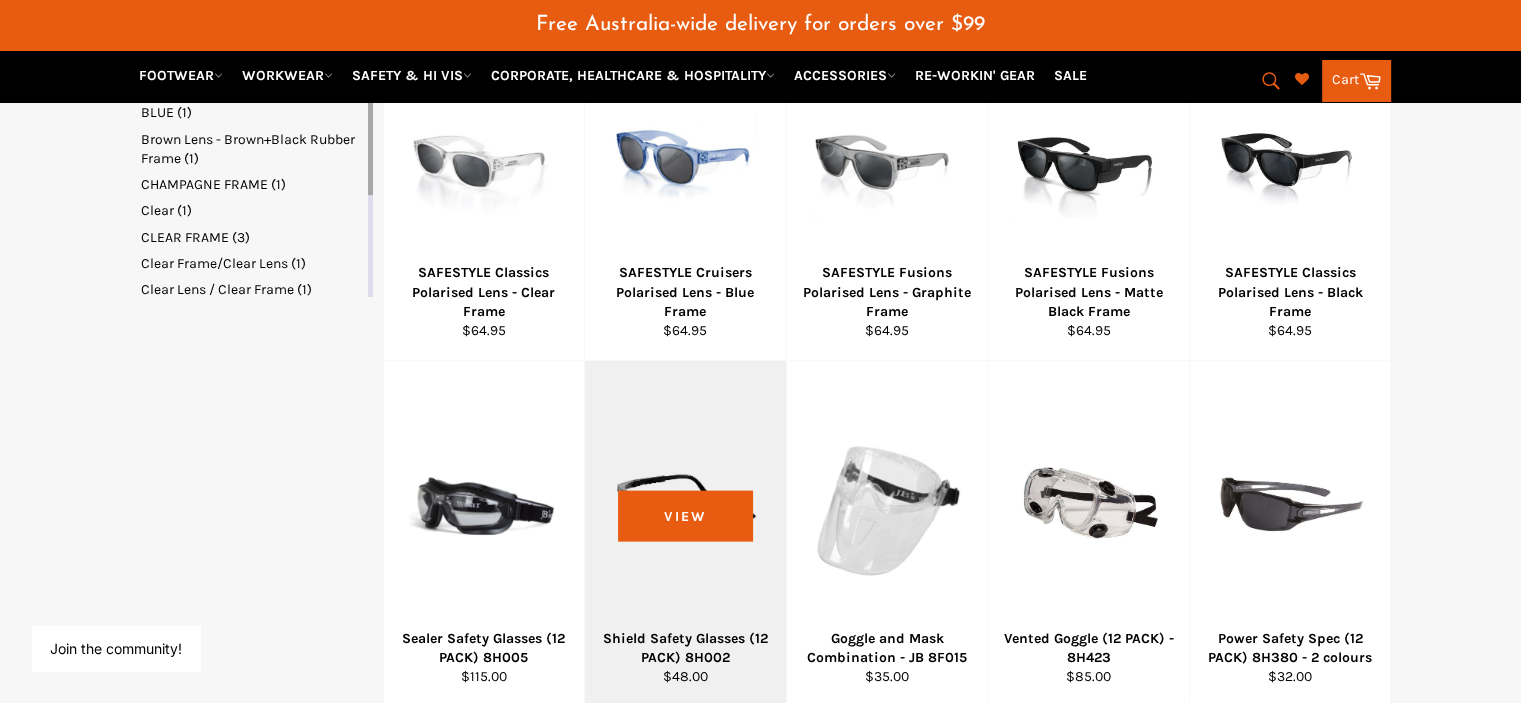 click at bounding box center [685, 503] 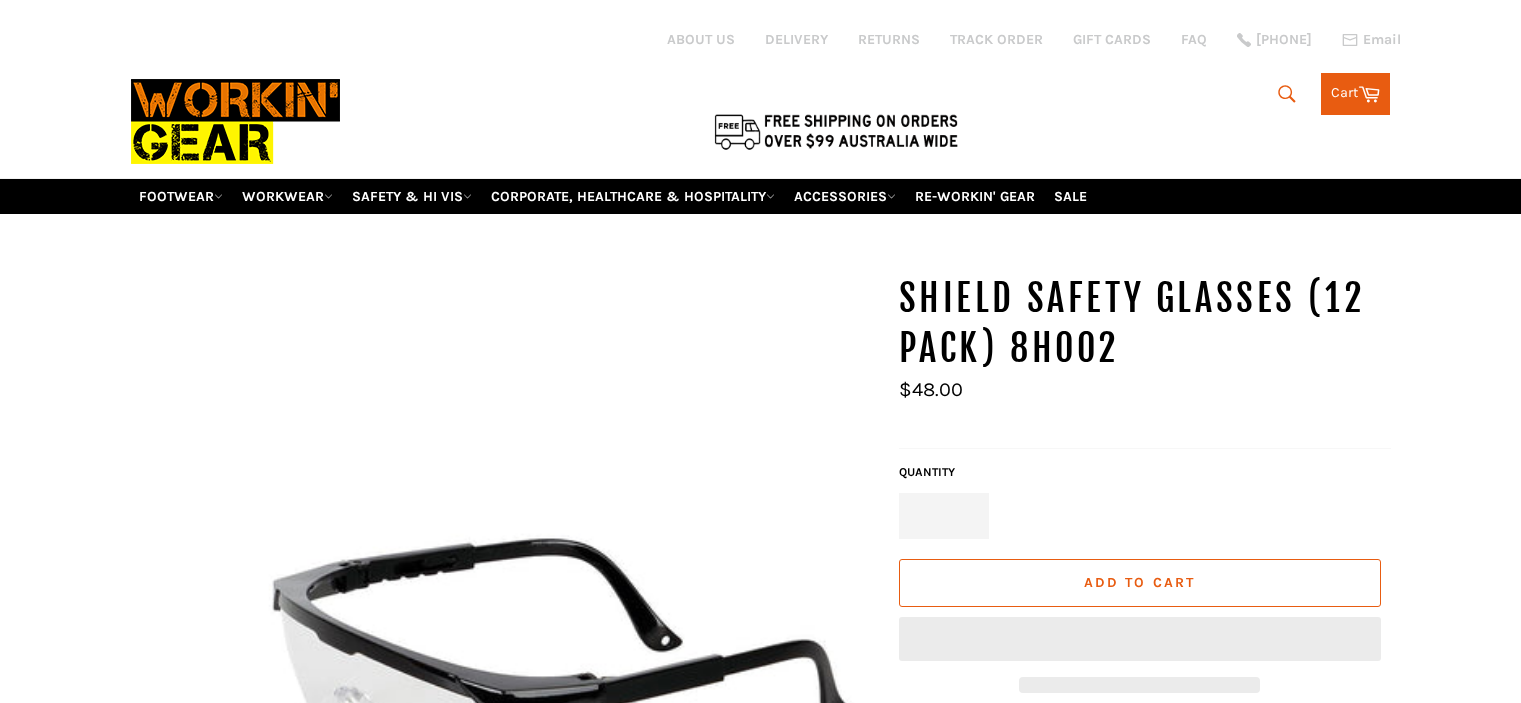 scroll, scrollTop: 0, scrollLeft: 0, axis: both 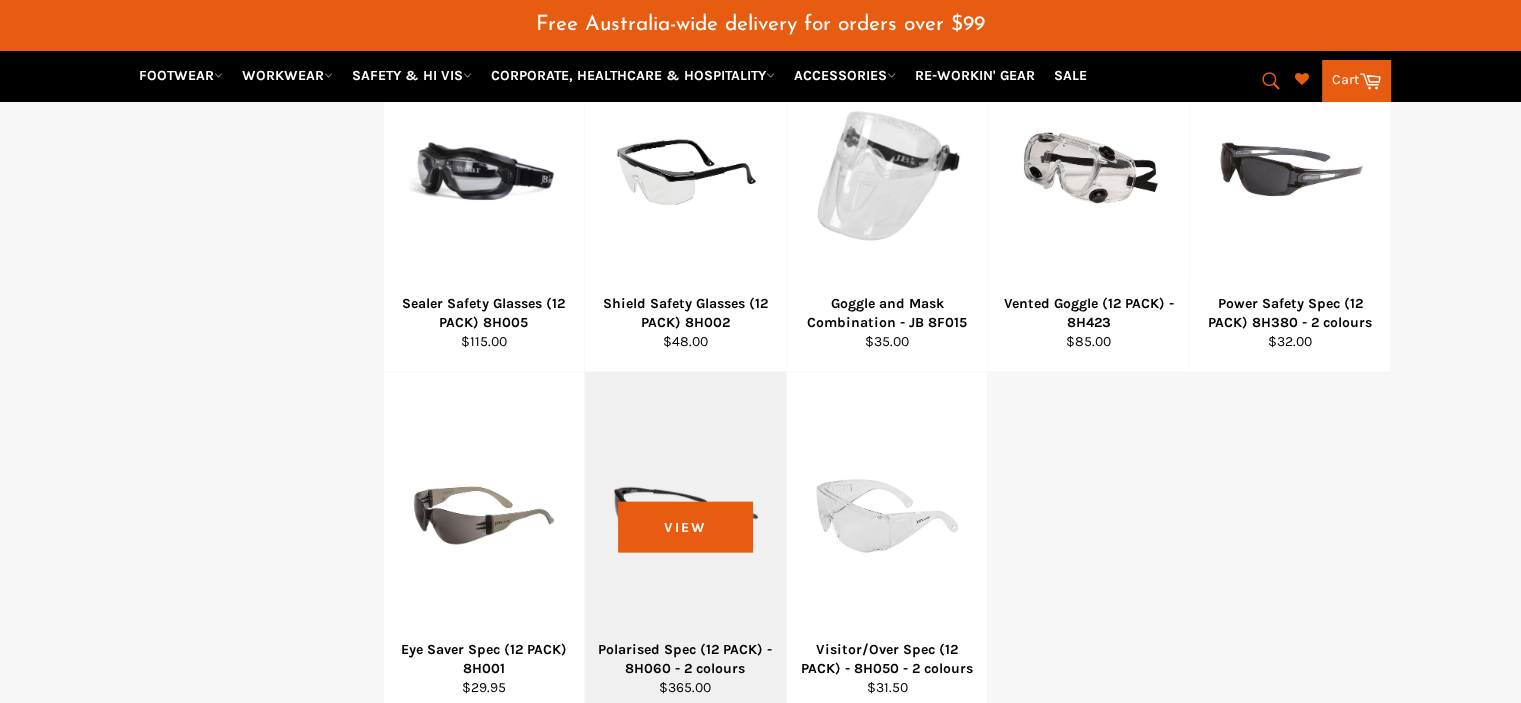 click at bounding box center (685, 514) 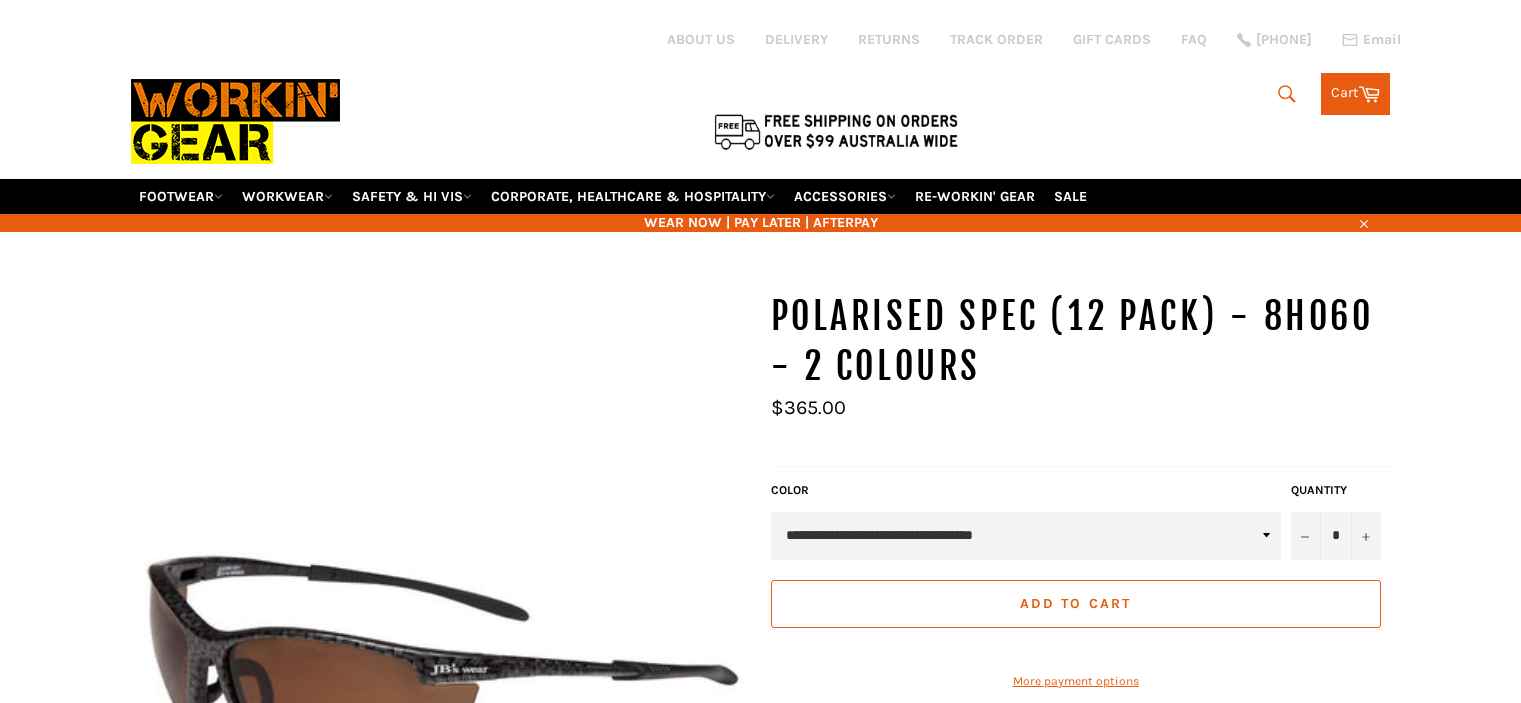 scroll, scrollTop: 0, scrollLeft: 0, axis: both 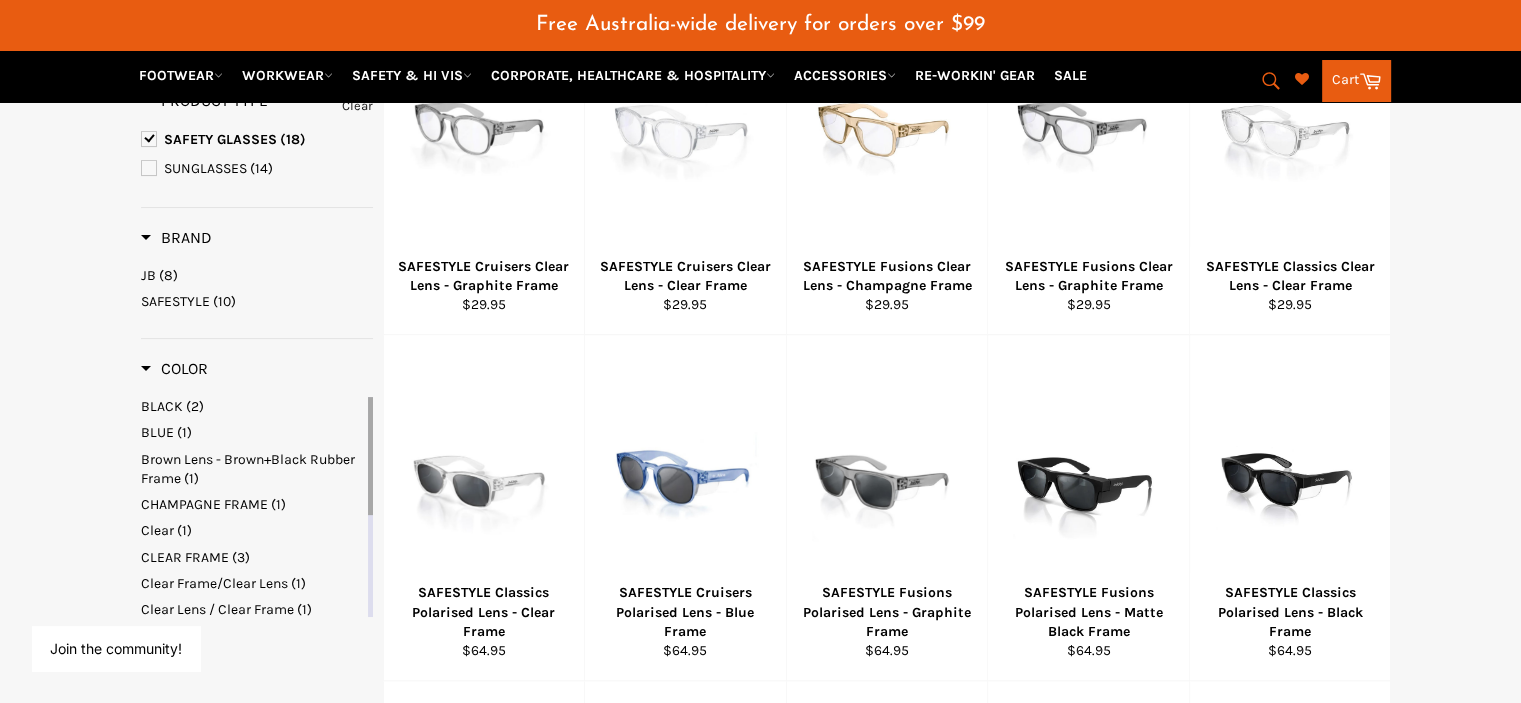 click 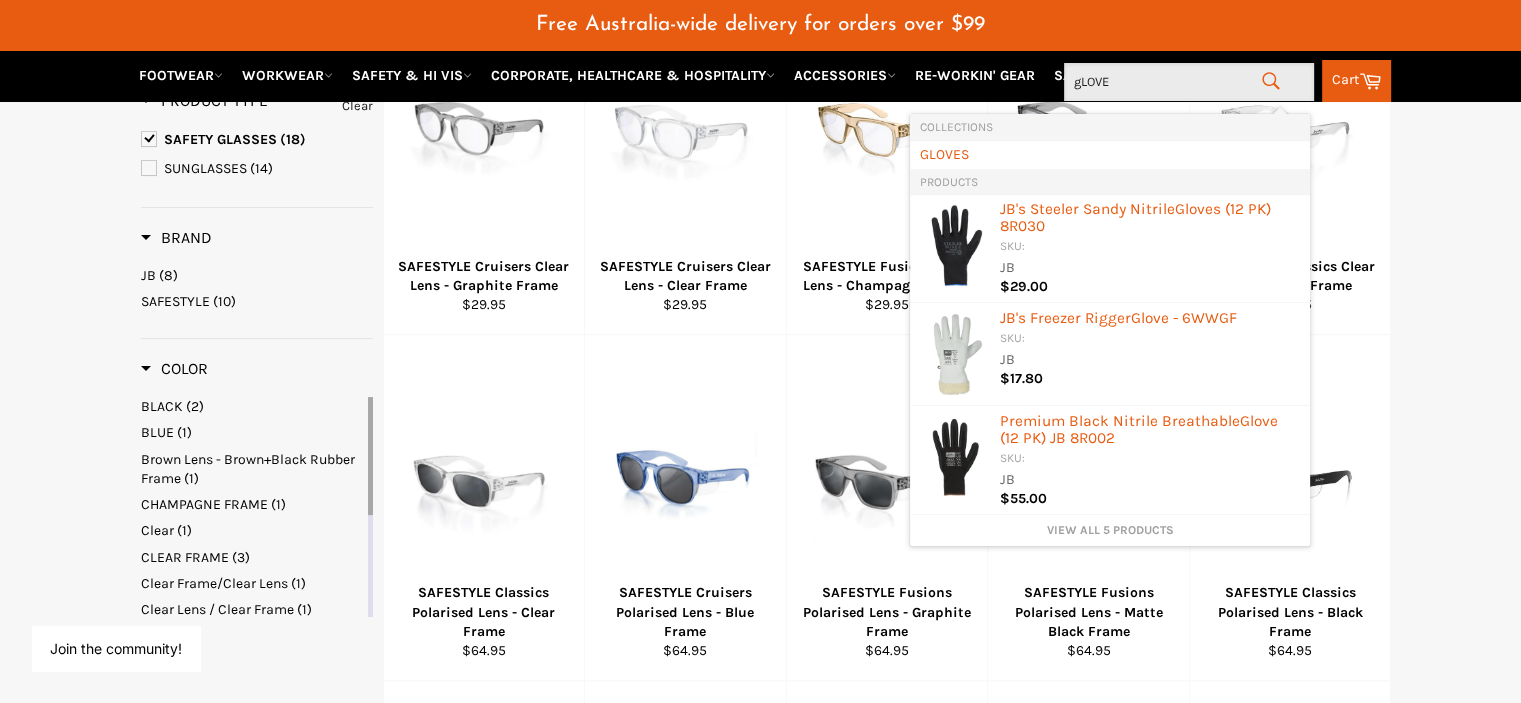 type on "gLOVES" 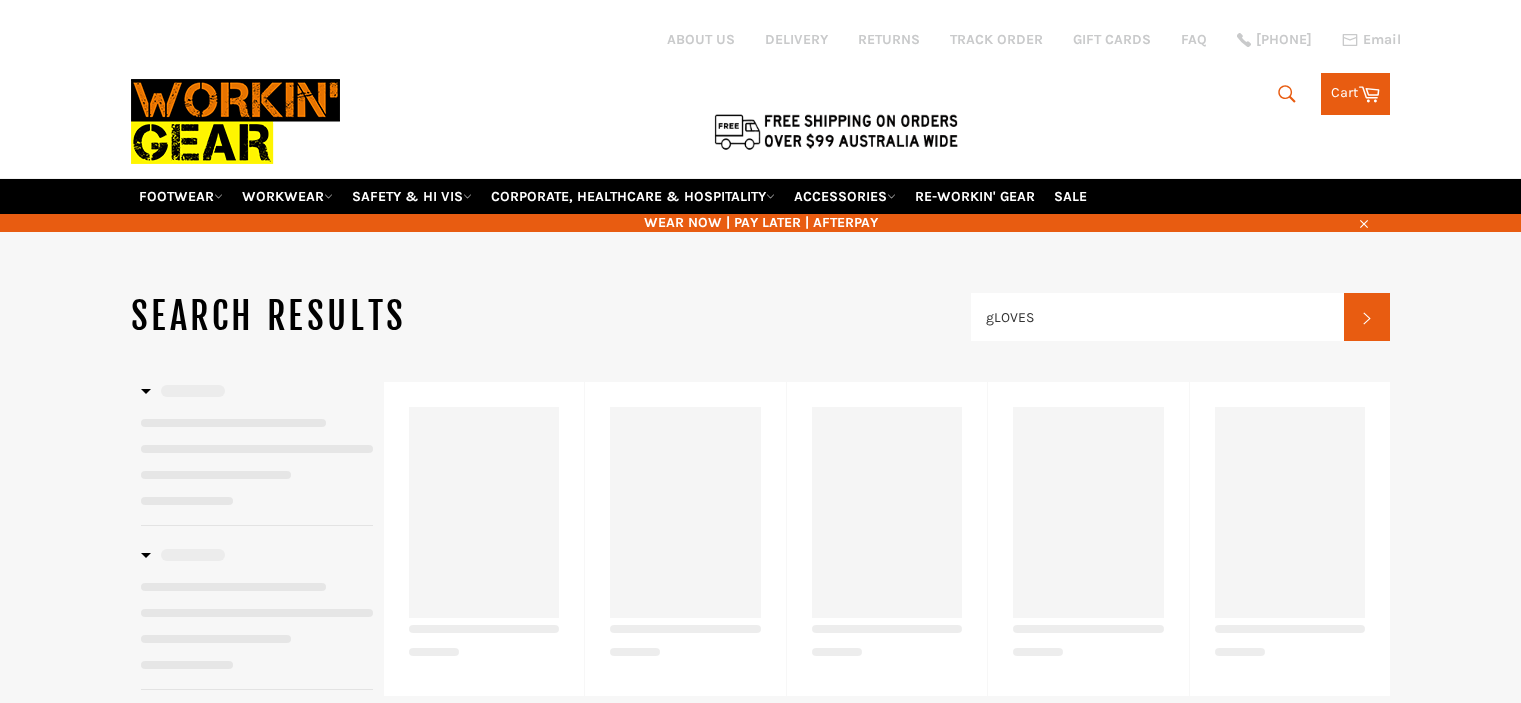 scroll, scrollTop: 0, scrollLeft: 0, axis: both 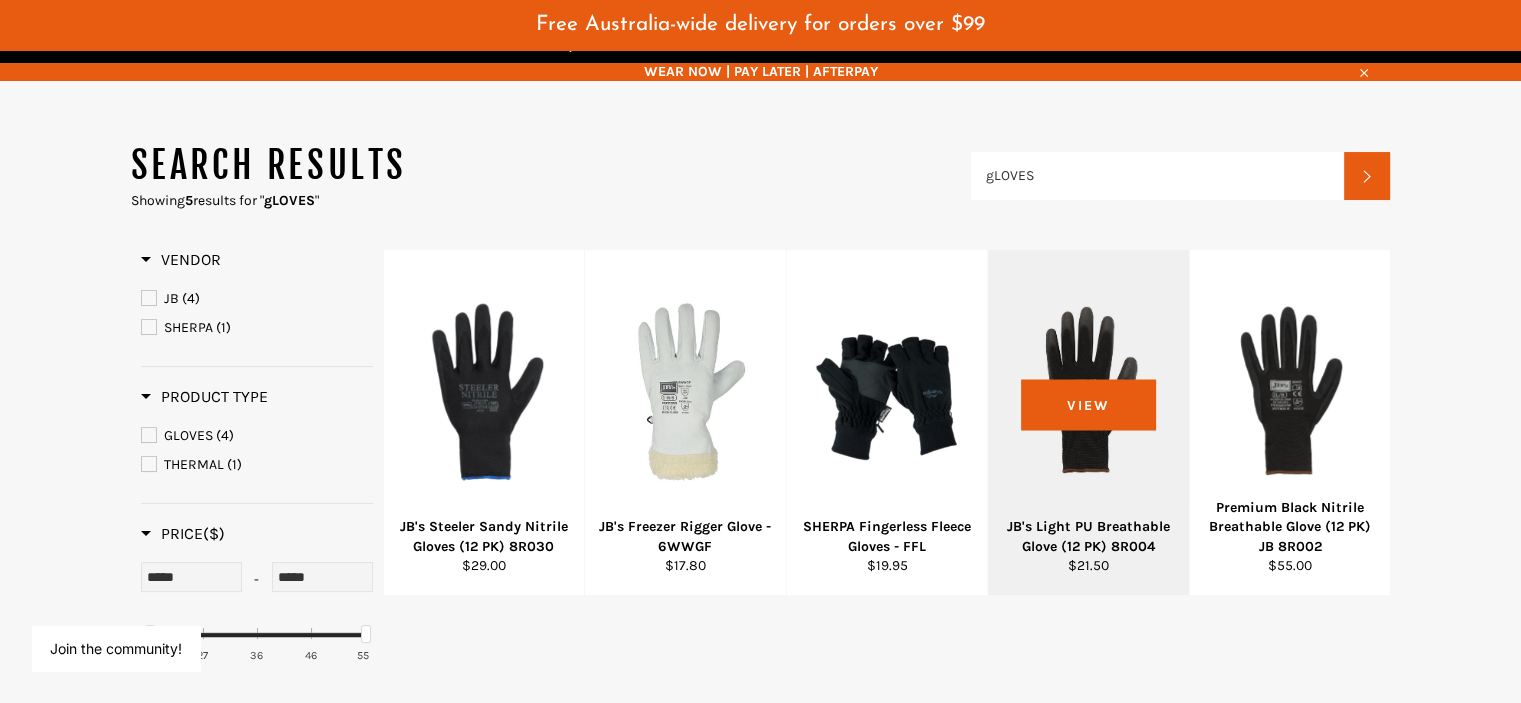 click at bounding box center (1088, 392) 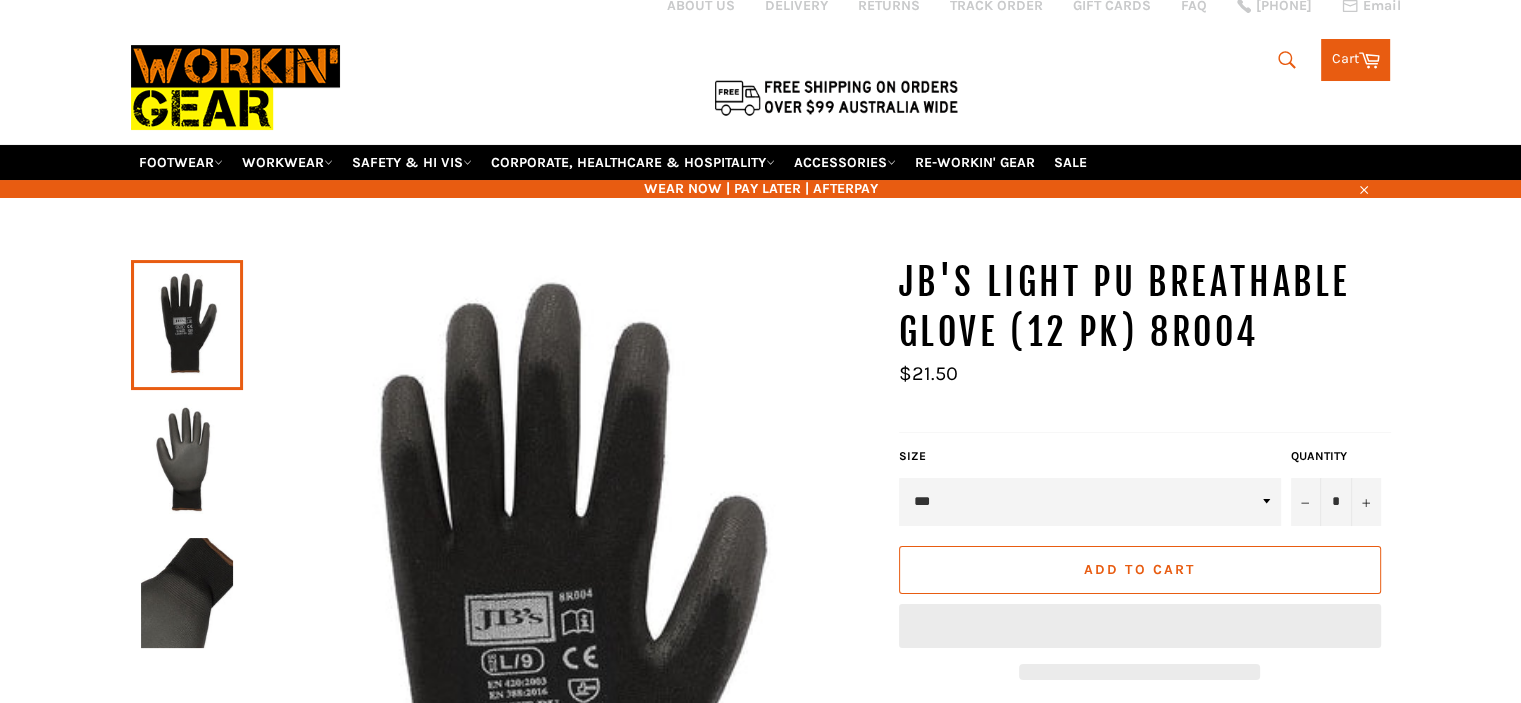 scroll, scrollTop: 300, scrollLeft: 0, axis: vertical 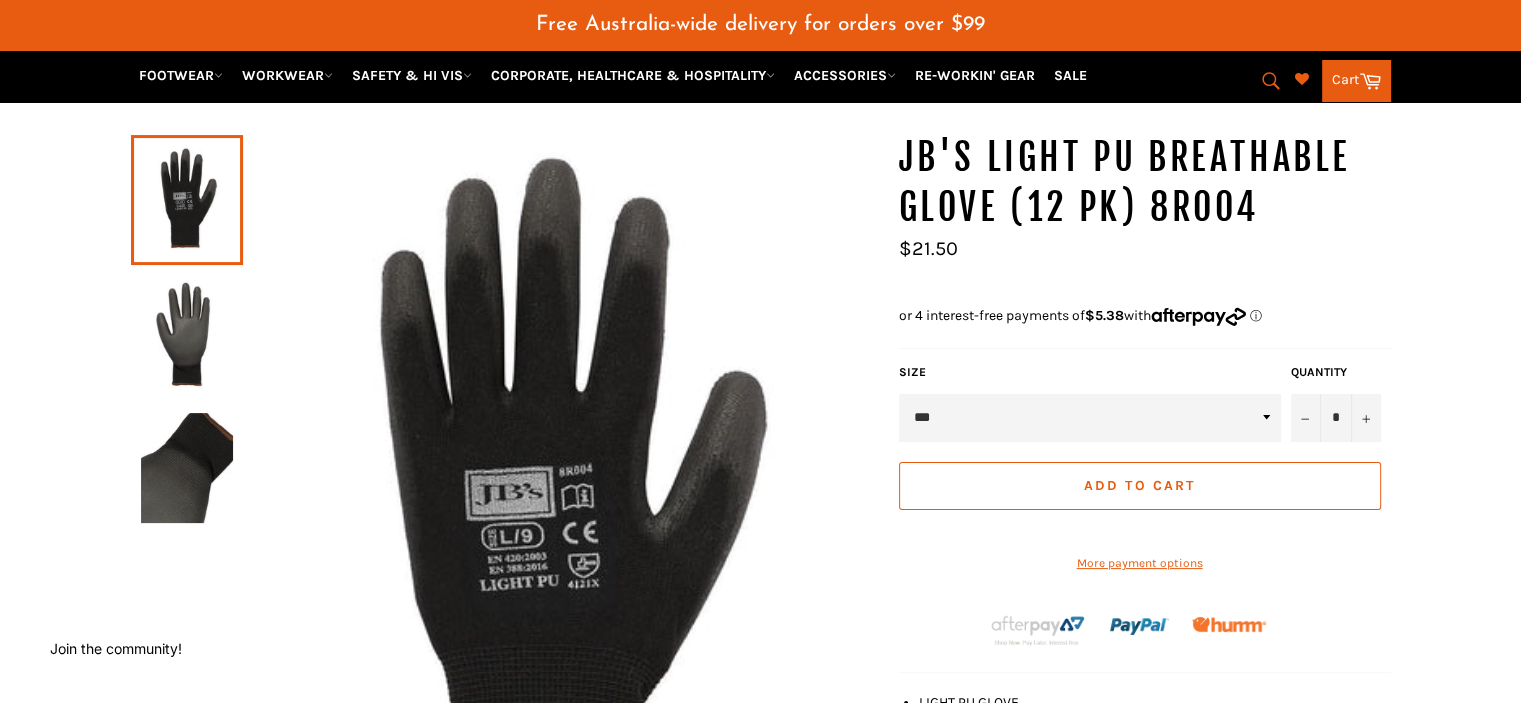click at bounding box center [187, 334] 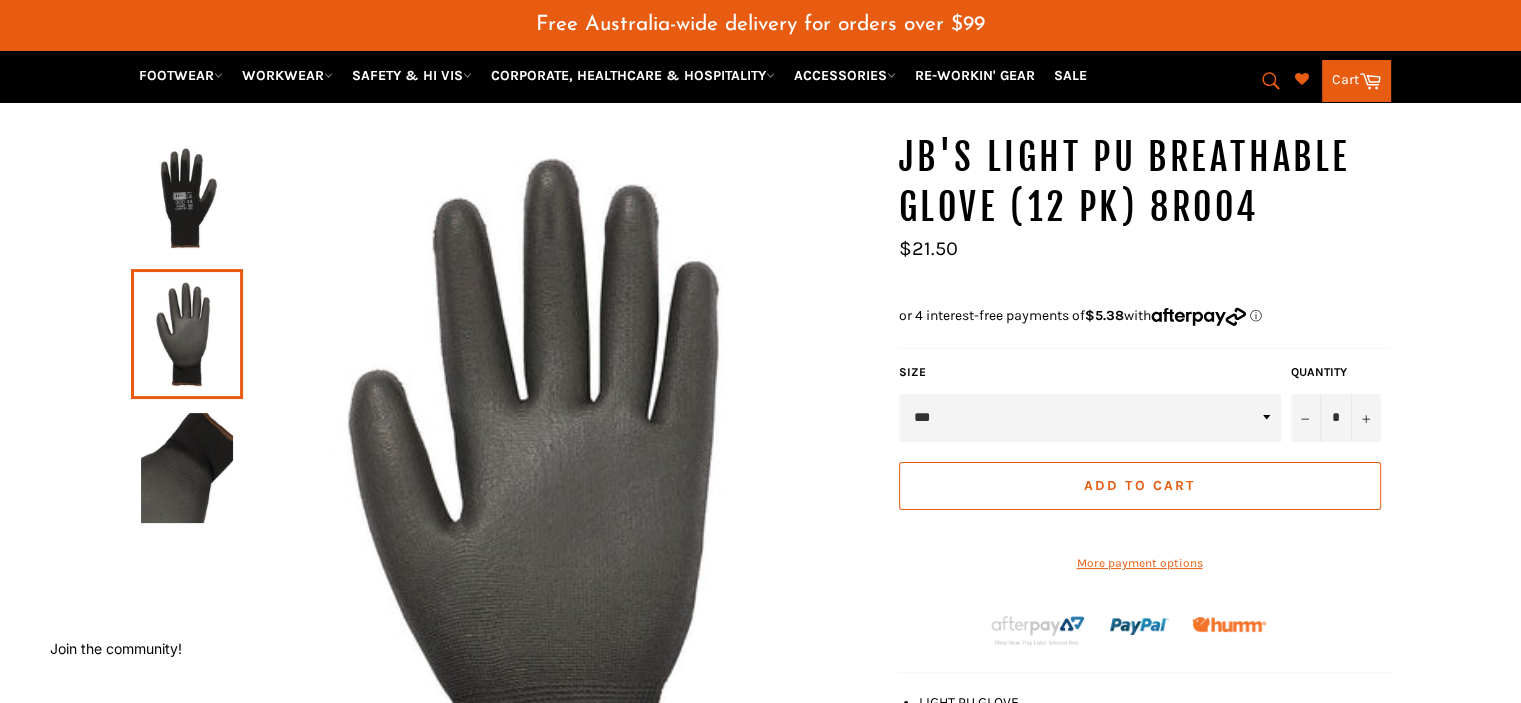 click at bounding box center (187, 200) 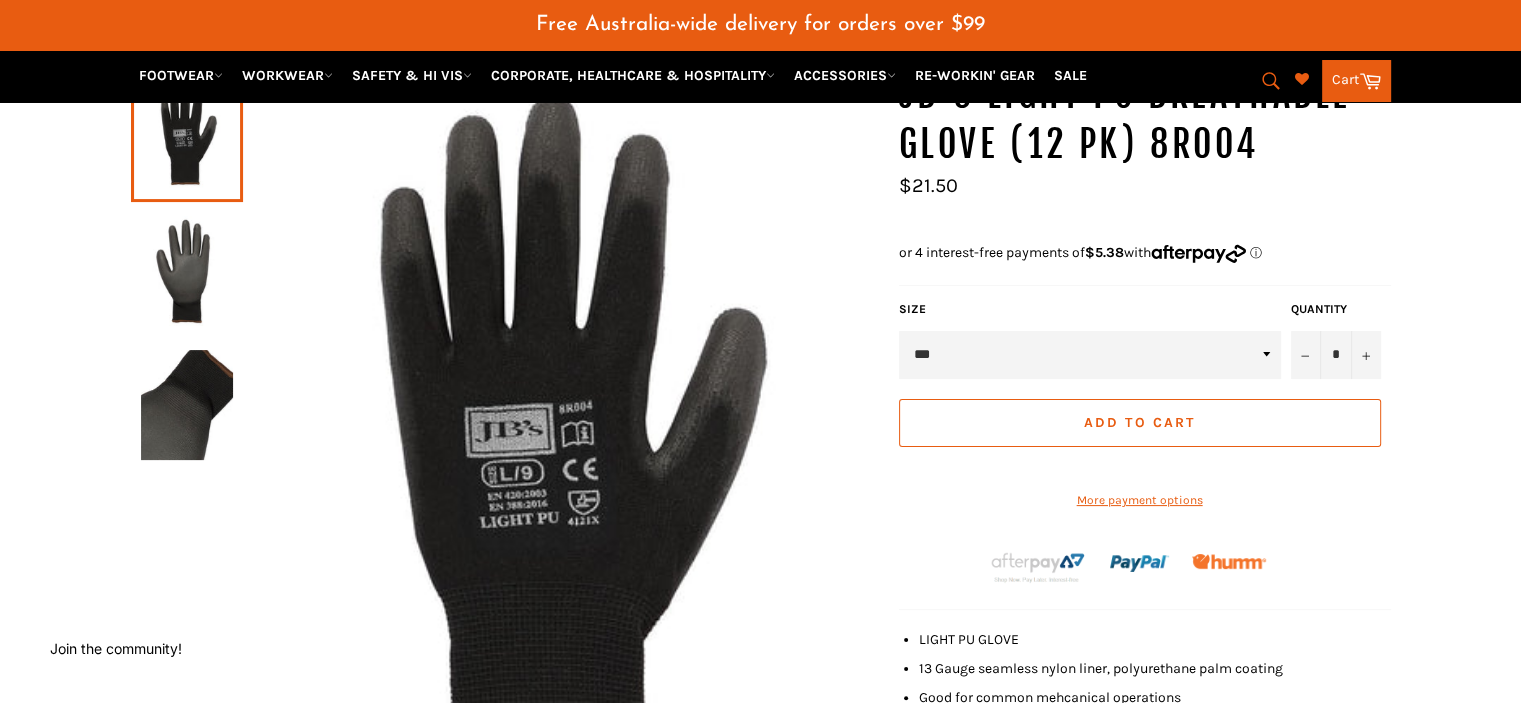 scroll, scrollTop: 252, scrollLeft: 0, axis: vertical 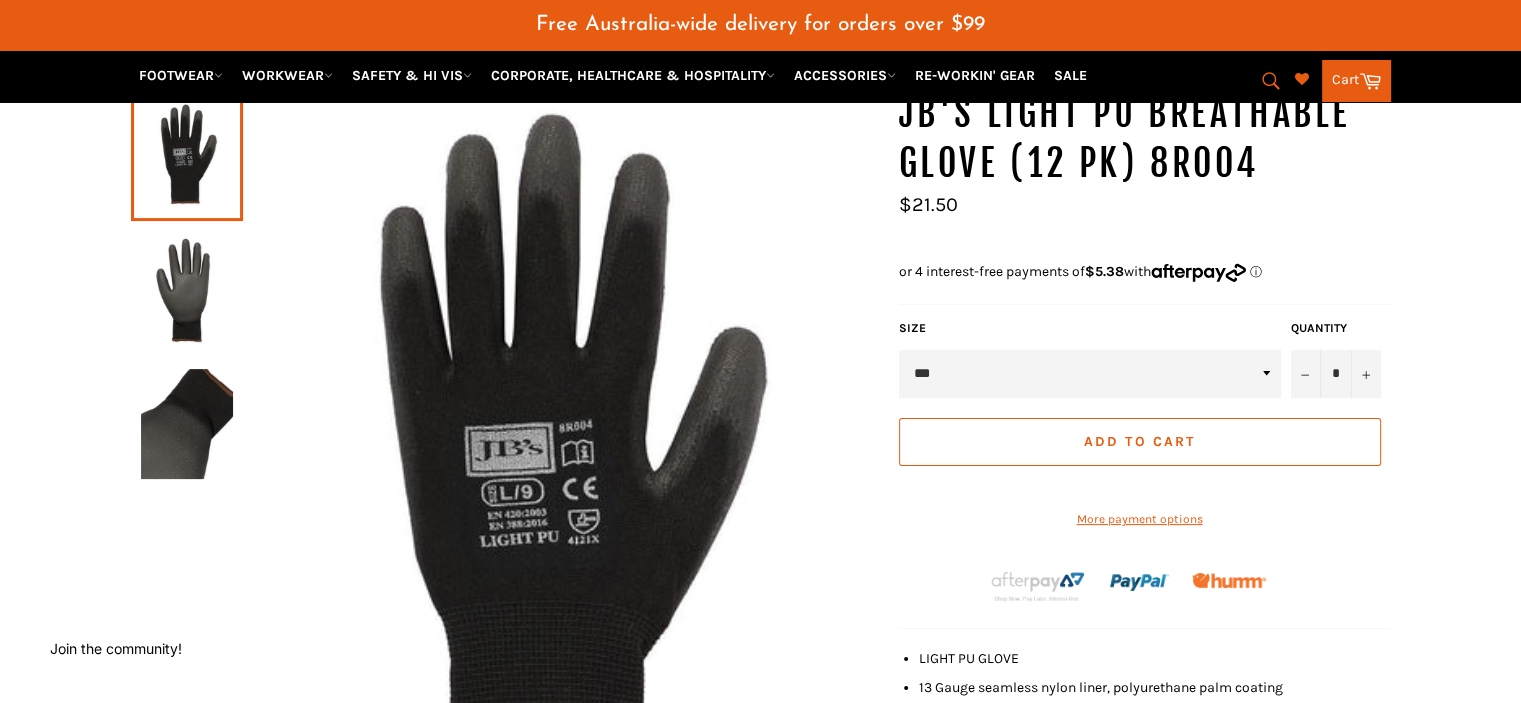 click 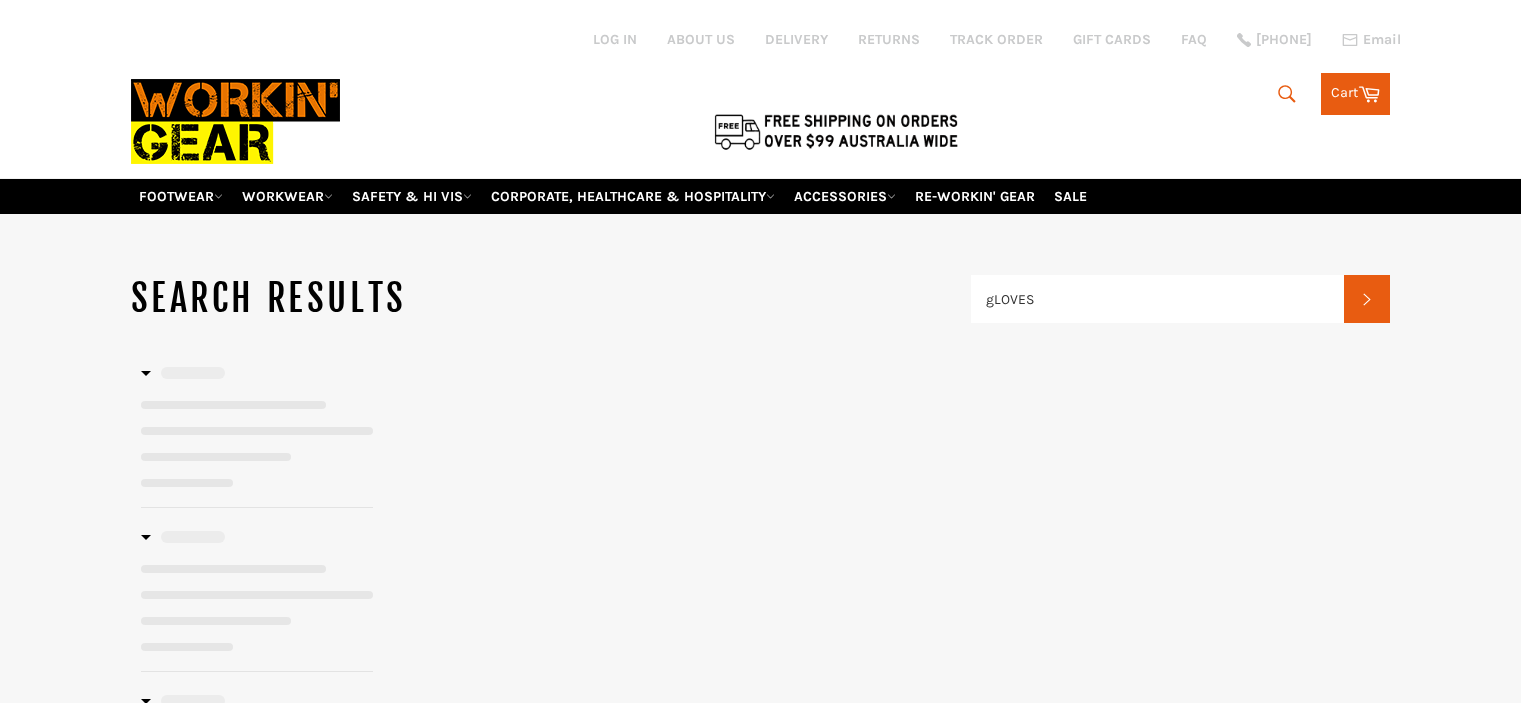 scroll, scrollTop: 0, scrollLeft: 0, axis: both 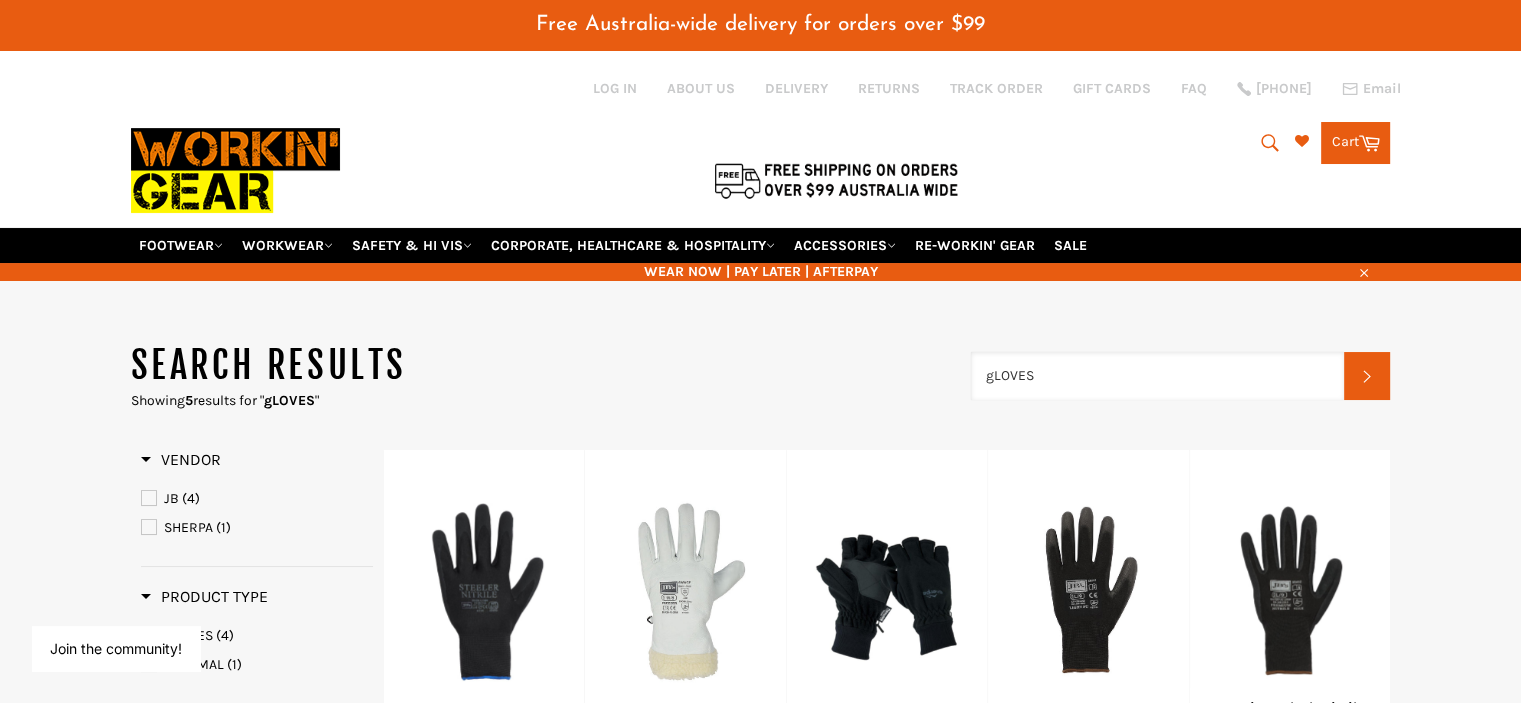 drag, startPoint x: 1050, startPoint y: 352, endPoint x: 919, endPoint y: 368, distance: 131.97348 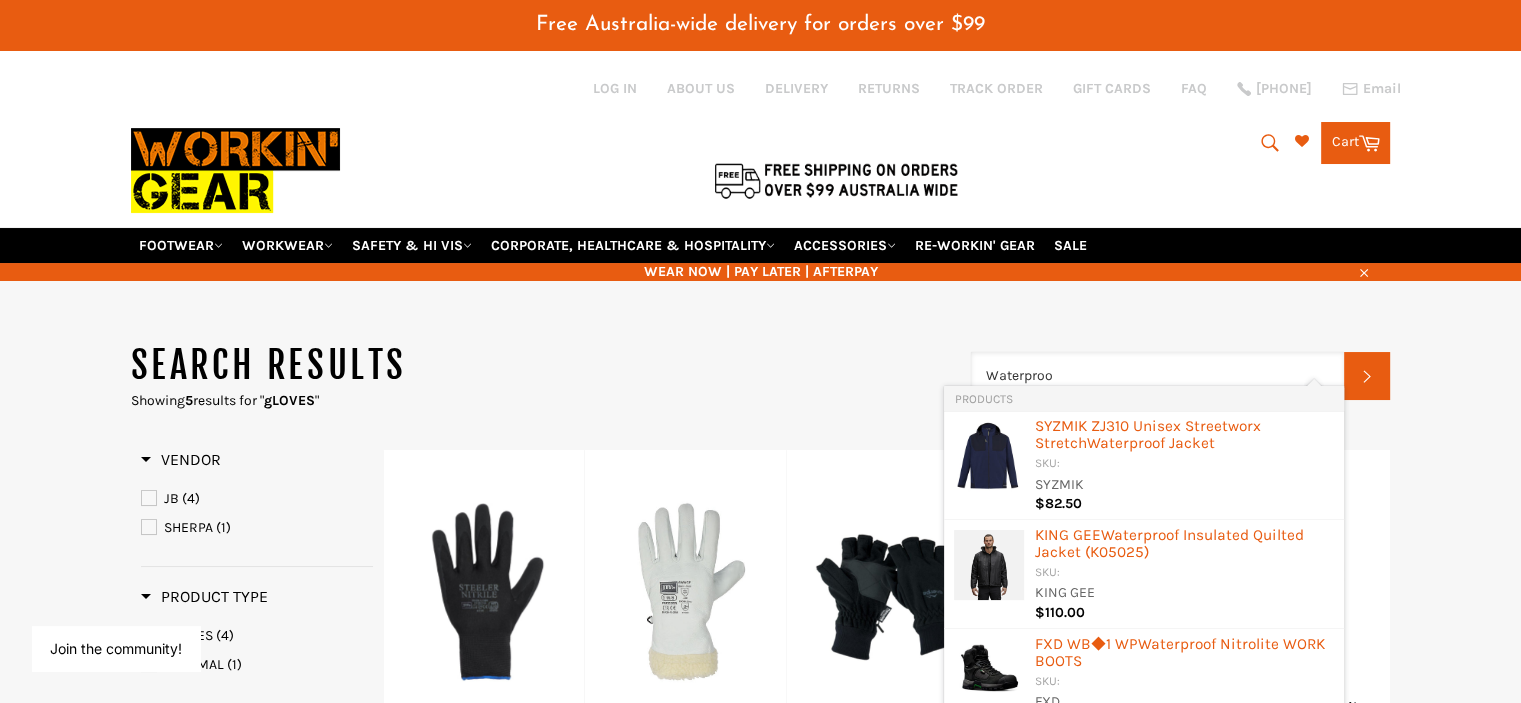 type on "Waterproof" 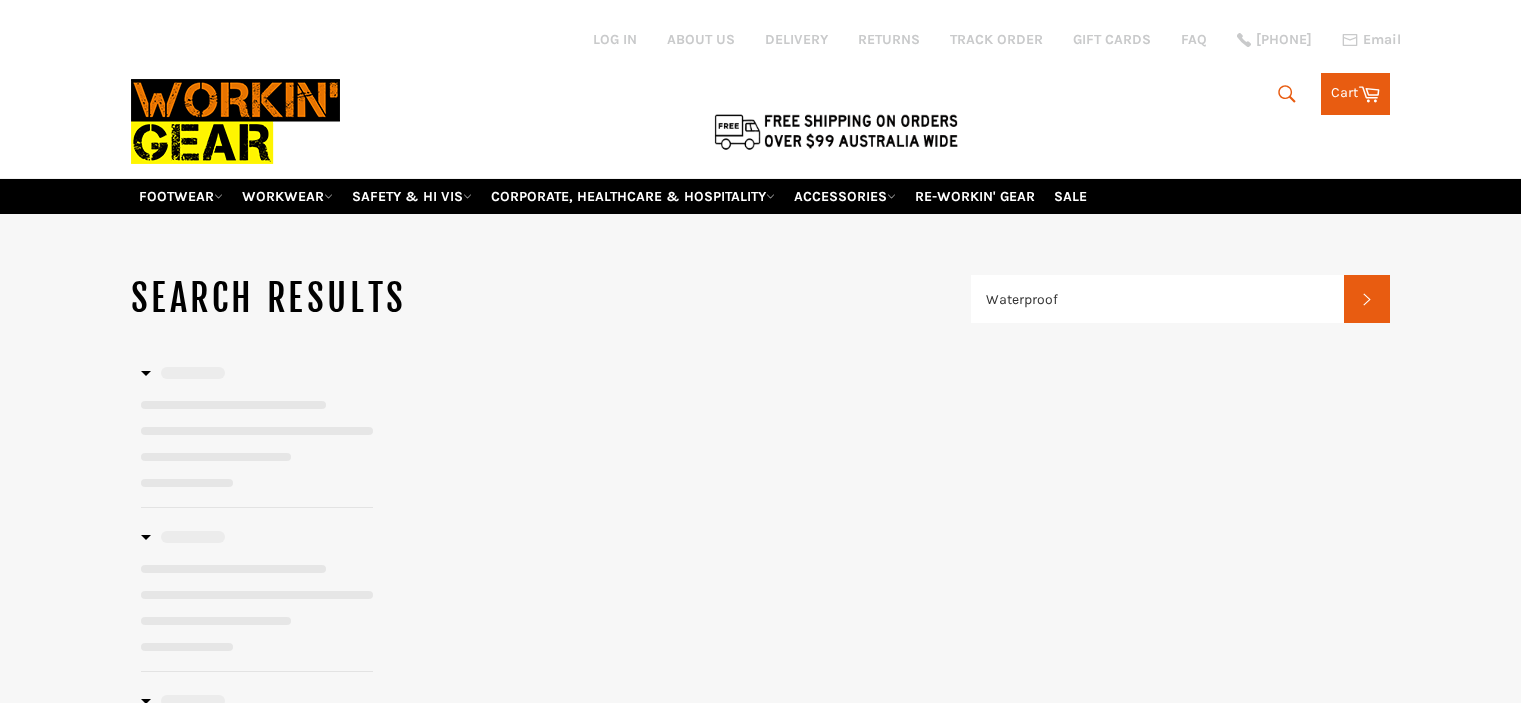 scroll, scrollTop: 0, scrollLeft: 0, axis: both 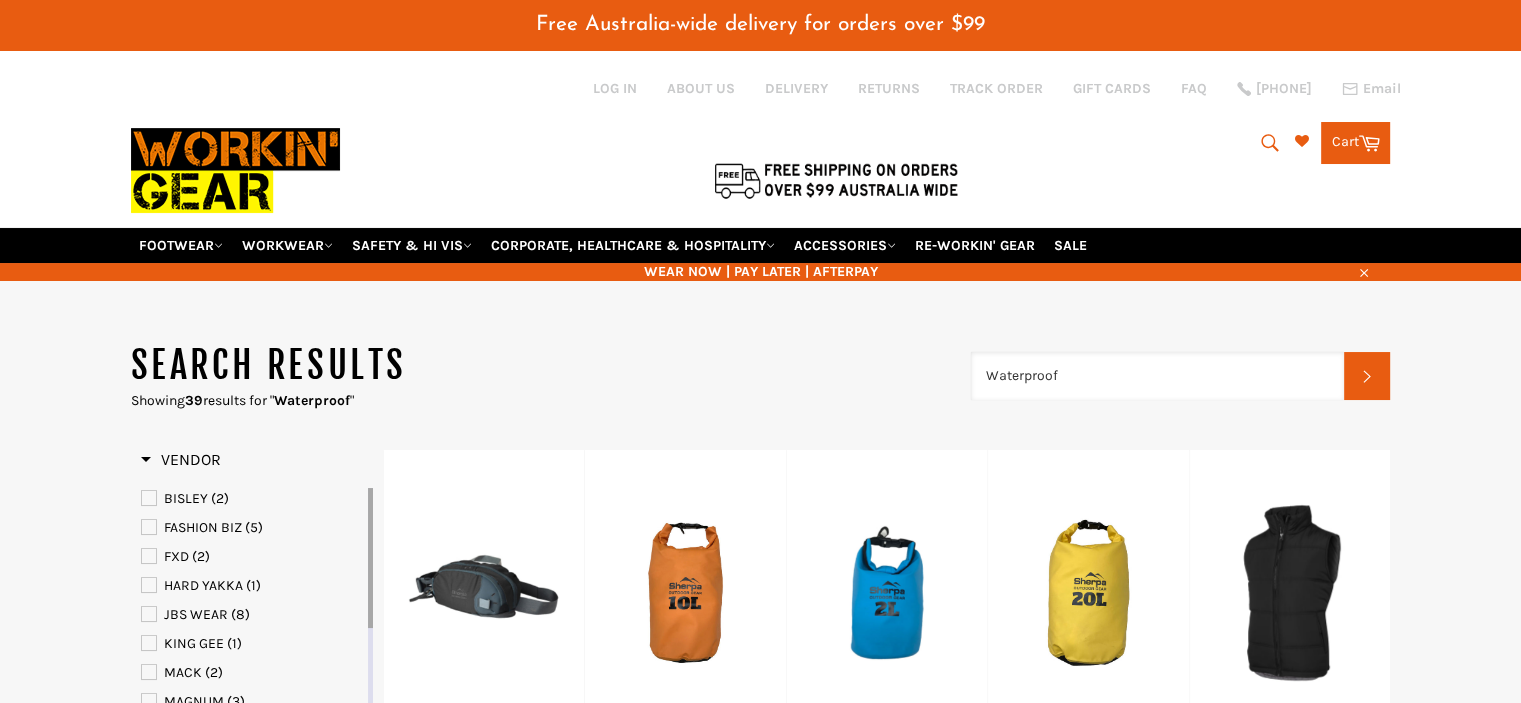 click on "Waterproof" at bounding box center [1158, 376] 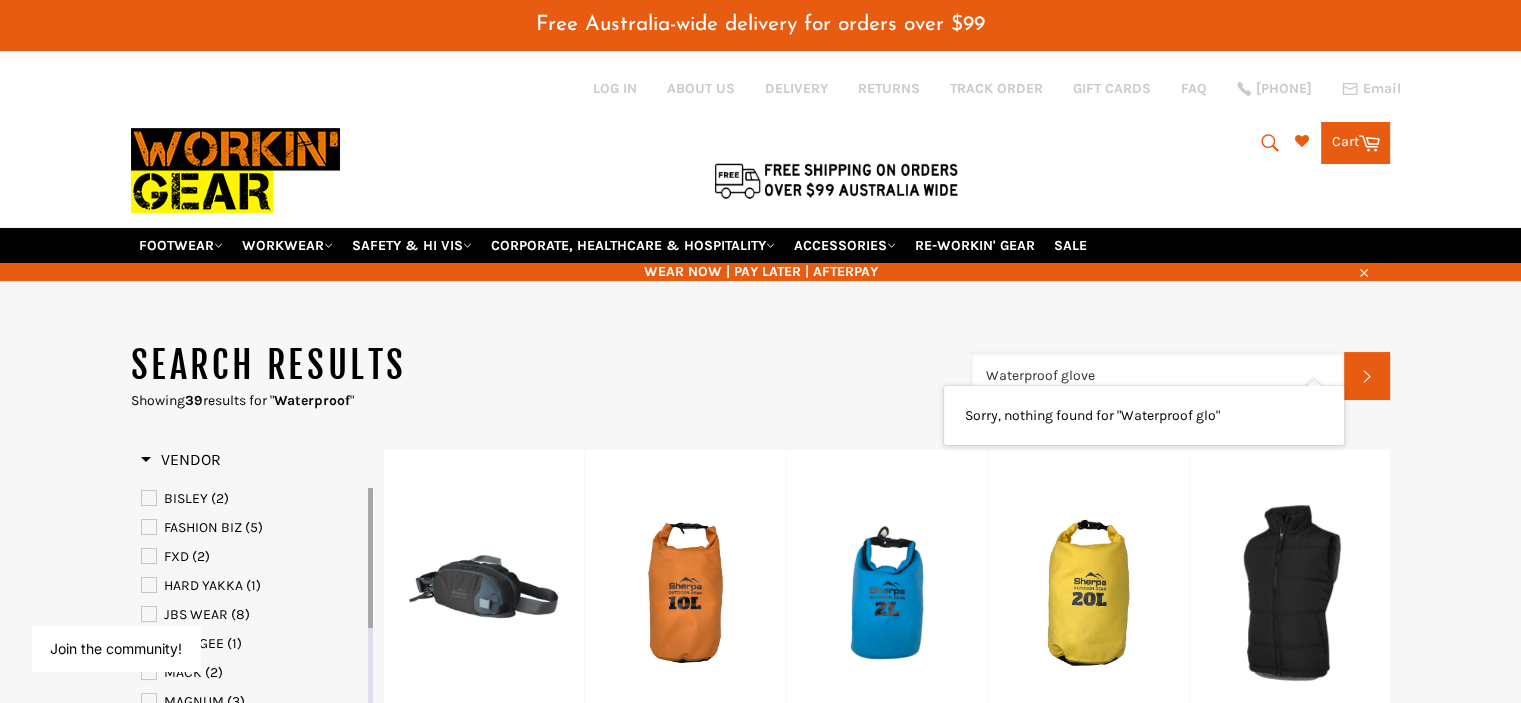 type on "Waterproof gloves" 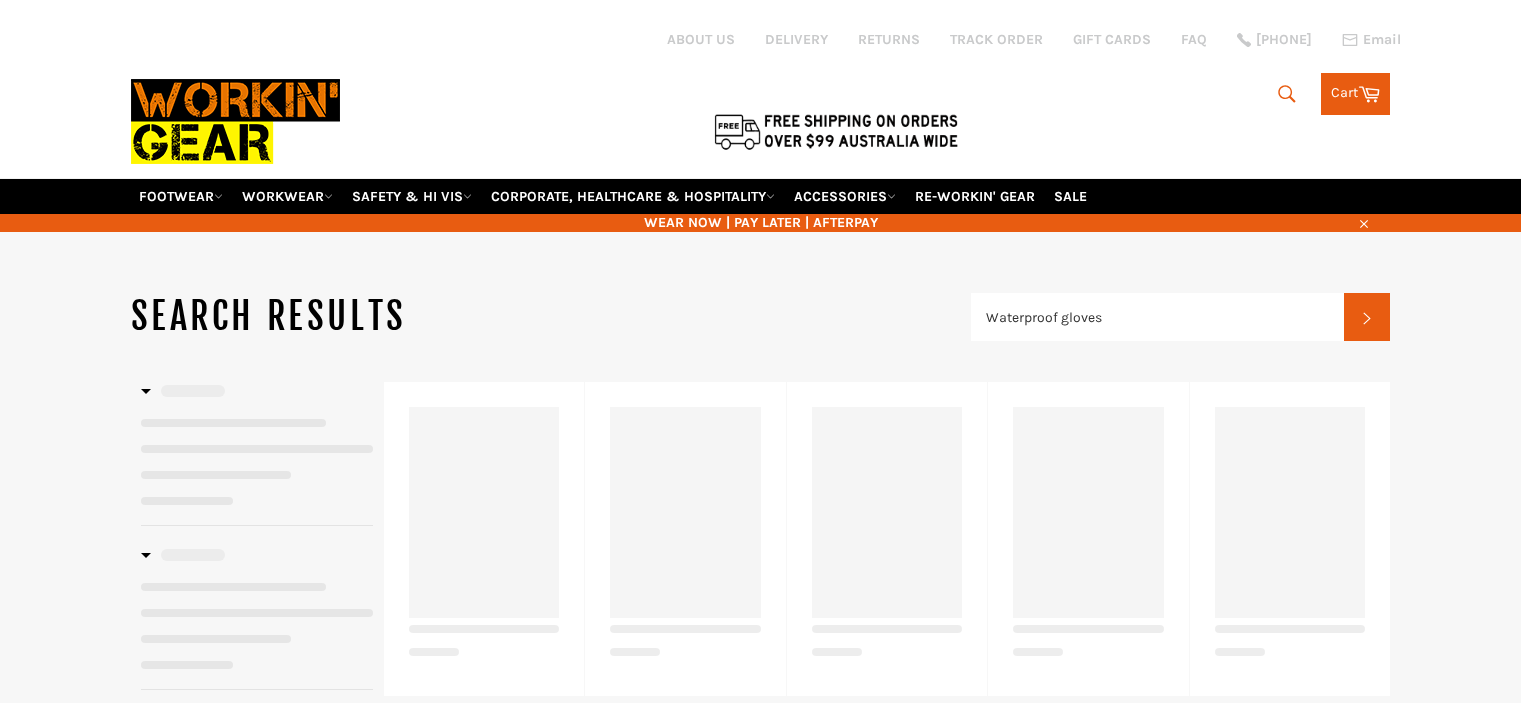 scroll, scrollTop: 0, scrollLeft: 0, axis: both 